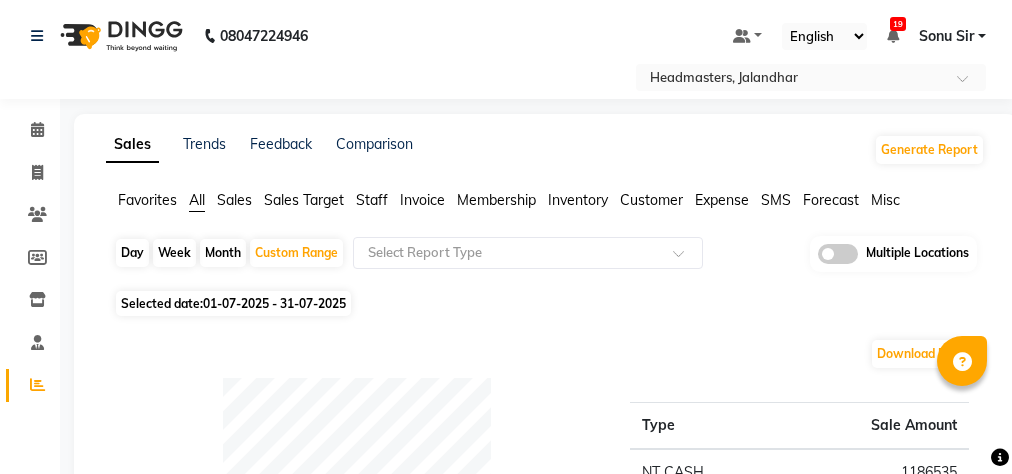 scroll, scrollTop: 528, scrollLeft: 0, axis: vertical 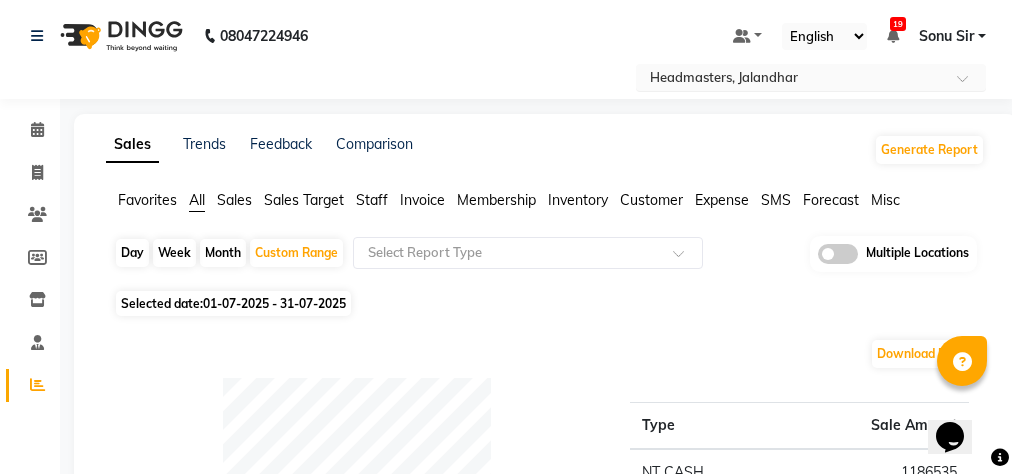 click at bounding box center (791, 79) 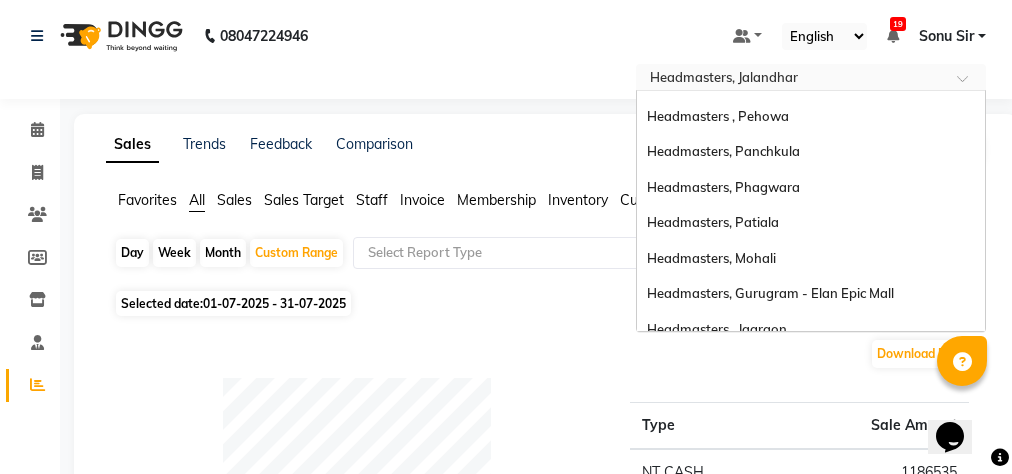 scroll, scrollTop: 0, scrollLeft: 0, axis: both 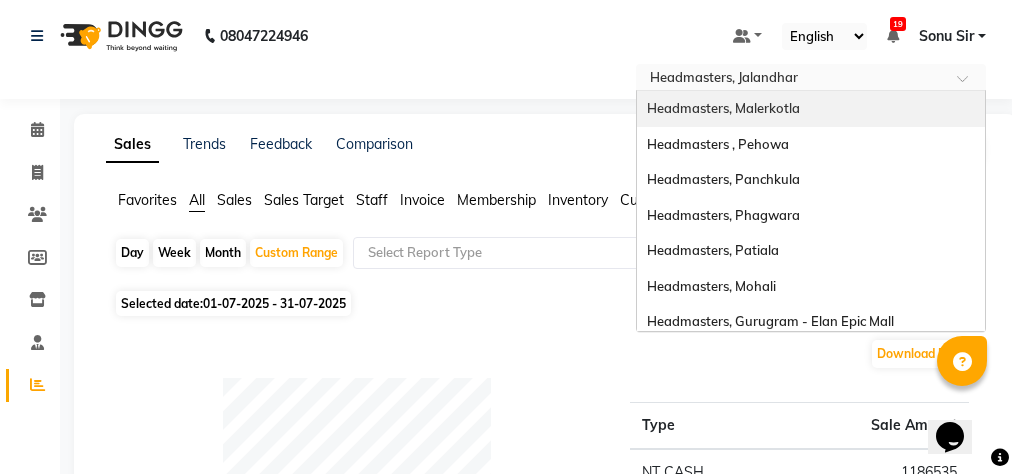 click on "Headmasters, Malerkotla" at bounding box center (811, 109) 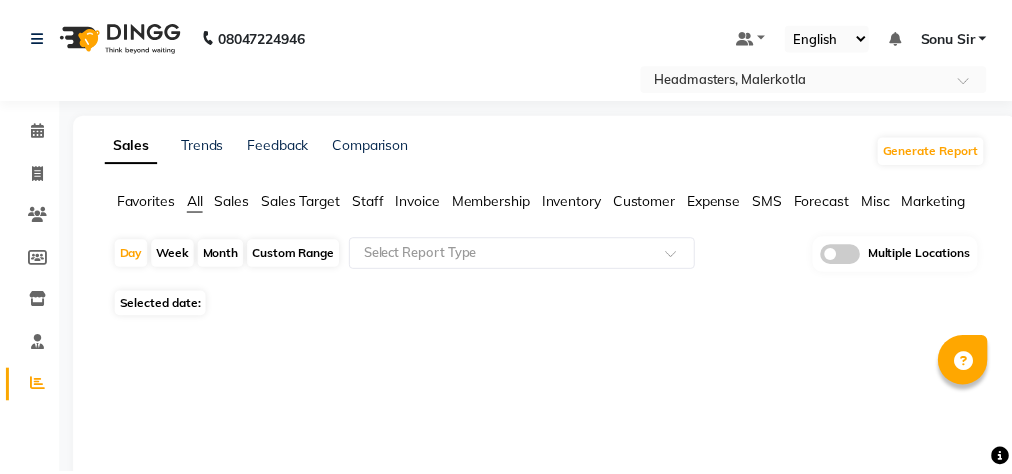 scroll, scrollTop: 0, scrollLeft: 0, axis: both 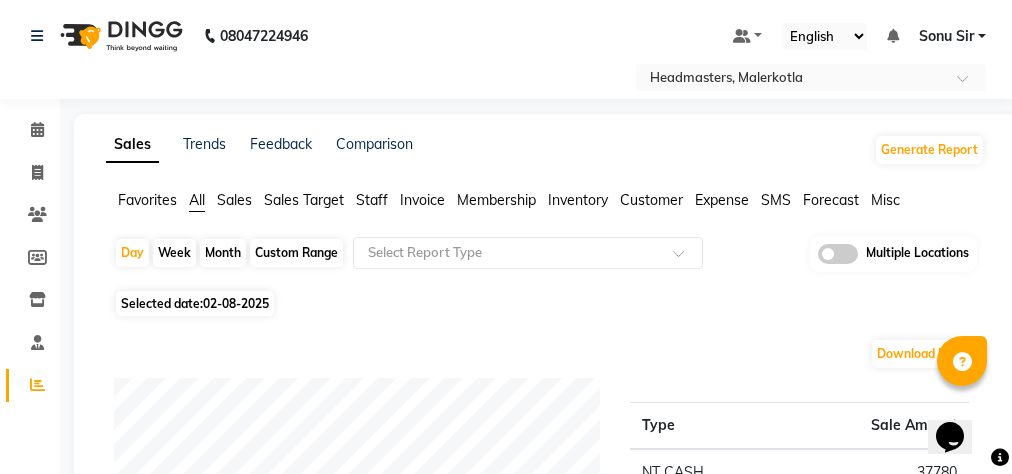 click on "Custom Range" 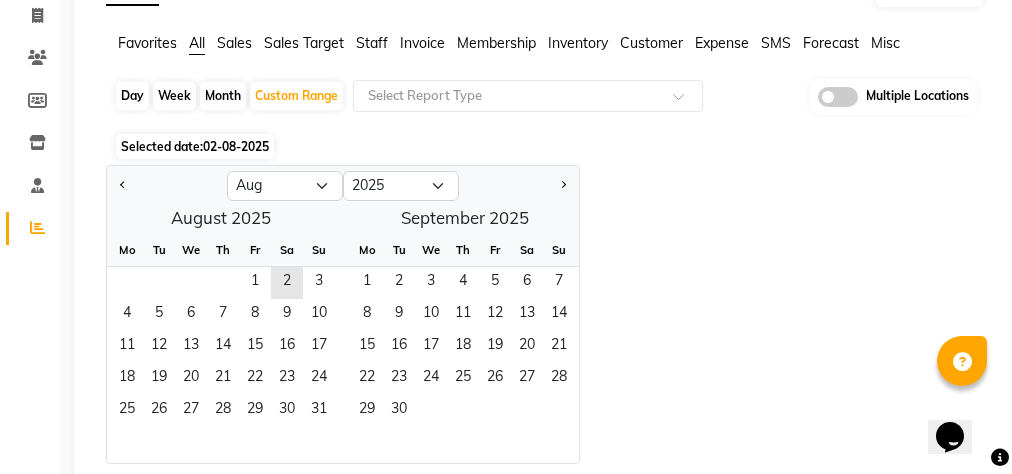 scroll, scrollTop: 160, scrollLeft: 0, axis: vertical 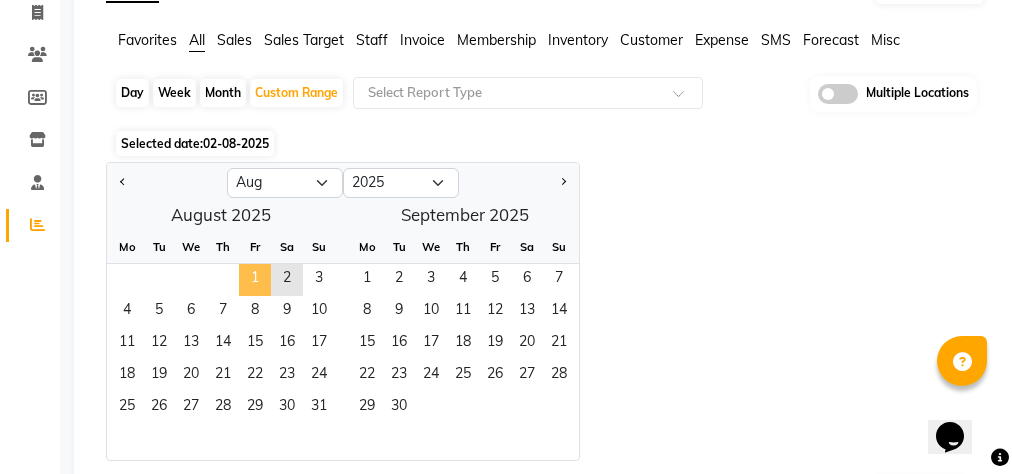click on "1" 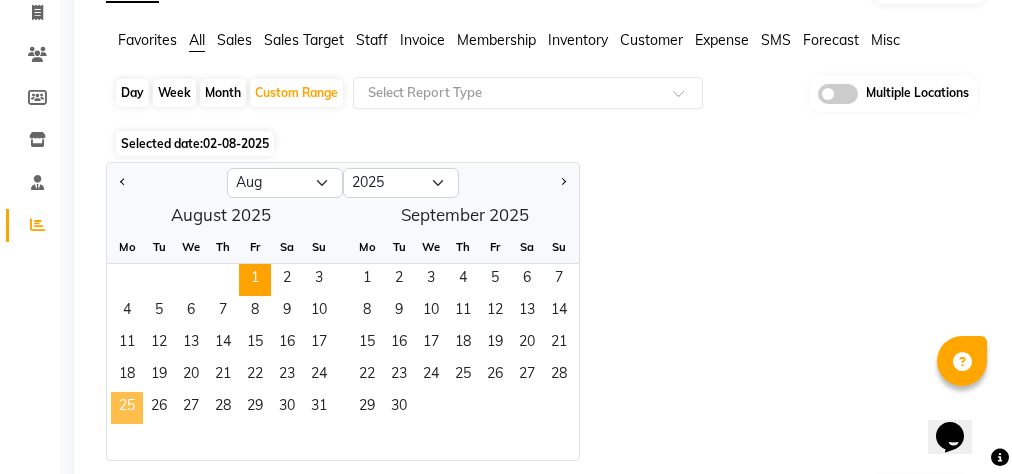 click on "25" 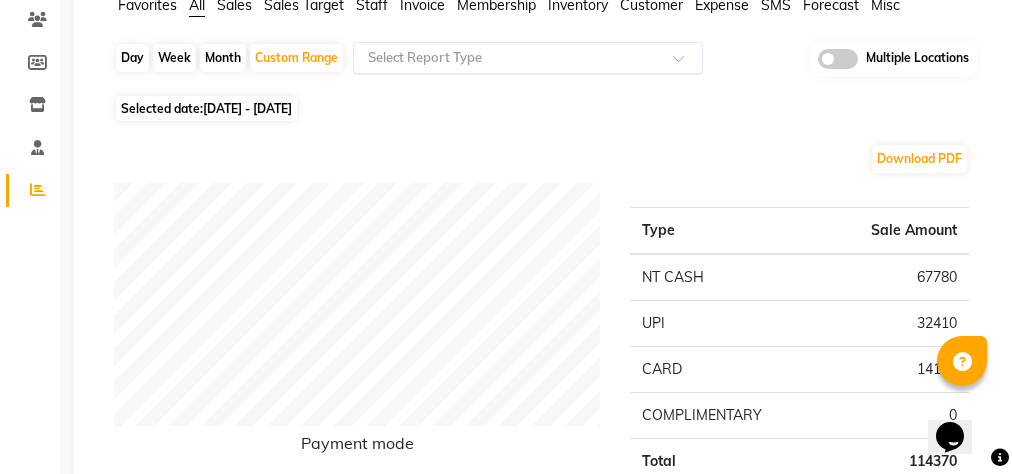 scroll, scrollTop: 0, scrollLeft: 0, axis: both 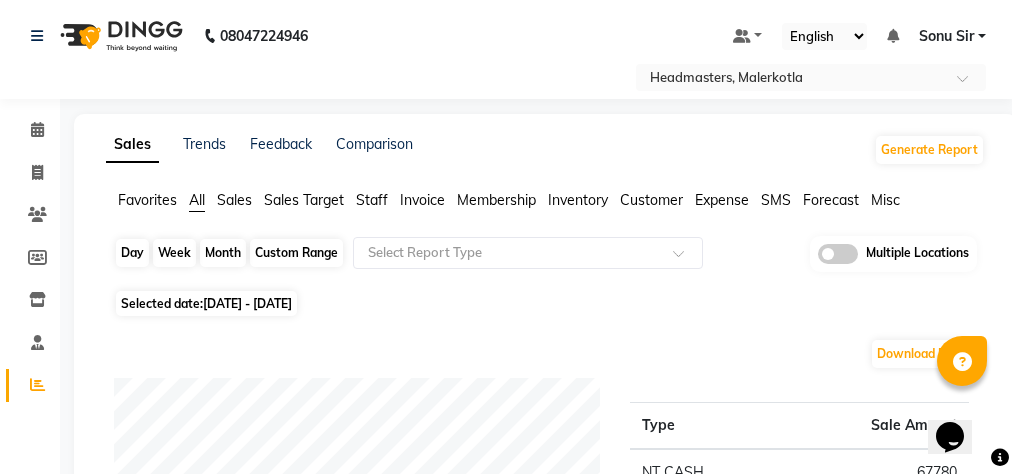 click on "Custom Range" 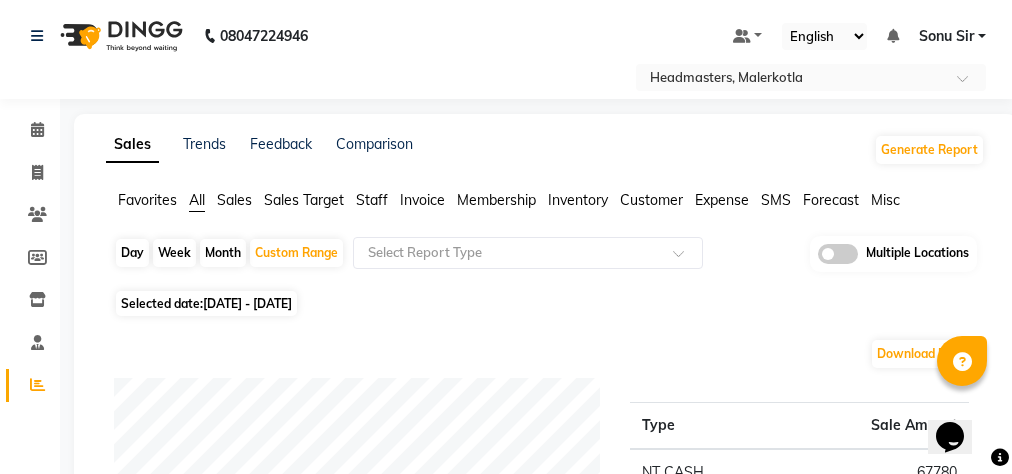 select on "8" 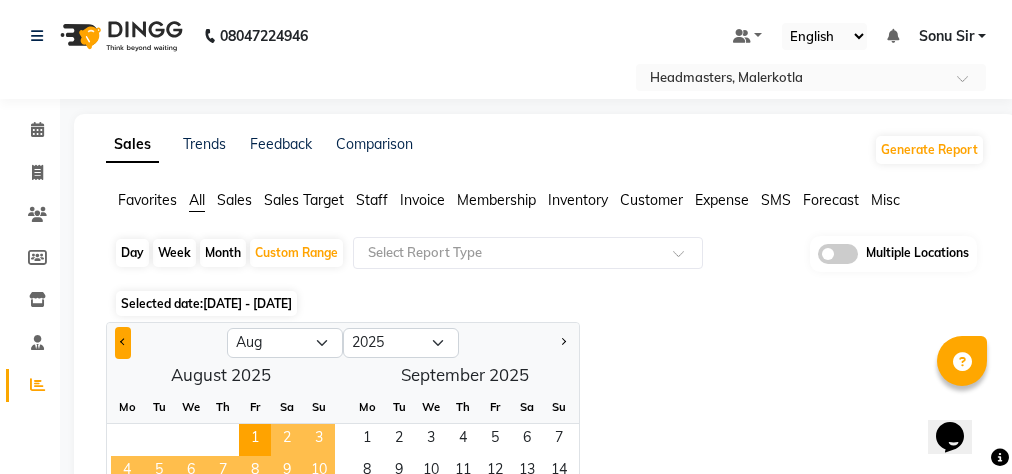 click 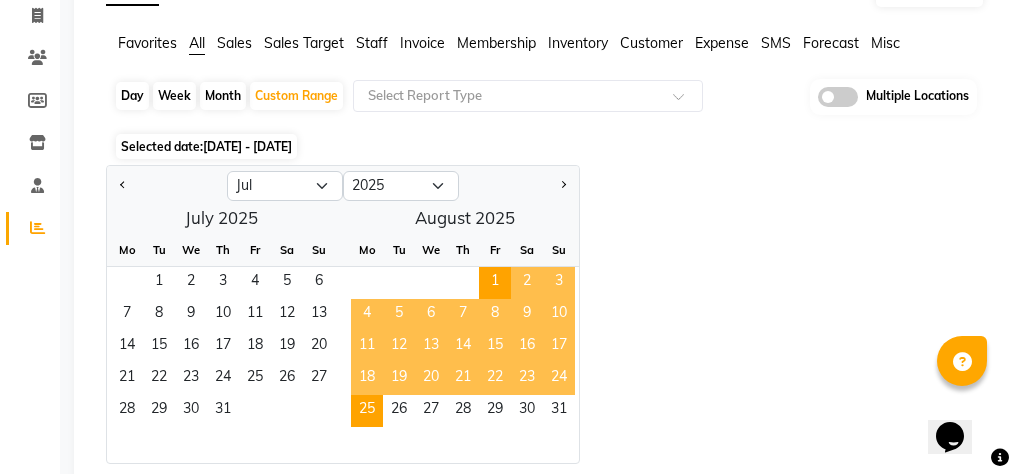 scroll, scrollTop: 160, scrollLeft: 0, axis: vertical 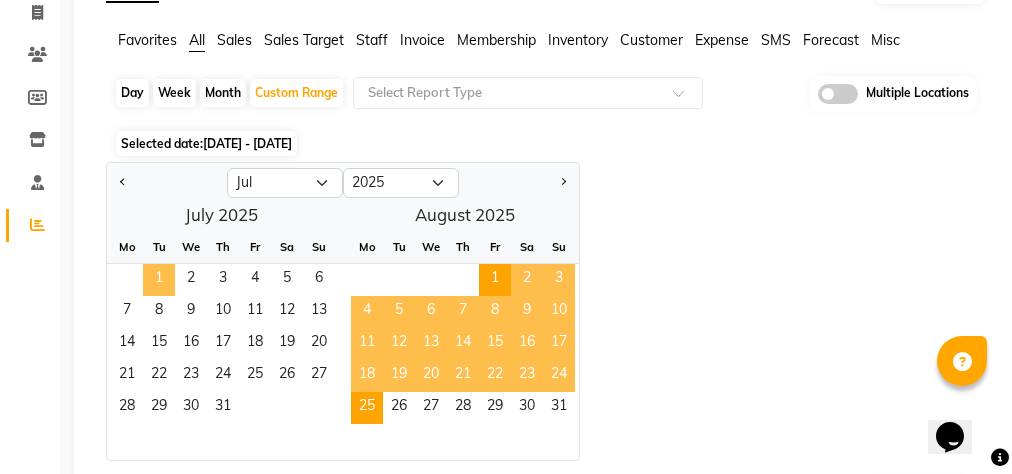 click on "1" 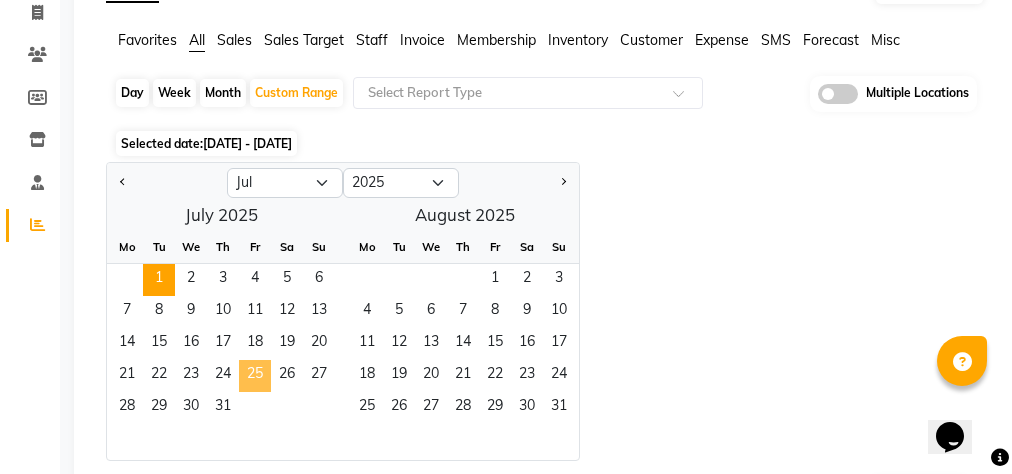 click on "25" 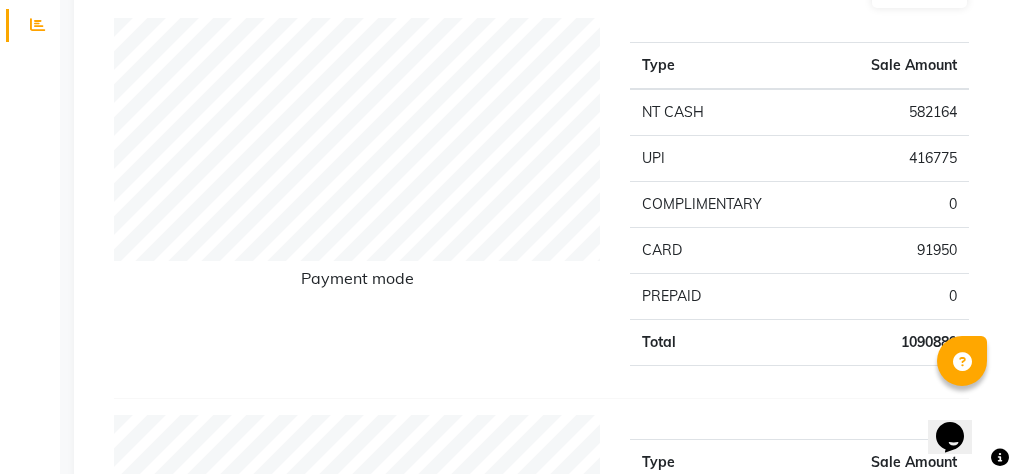 scroll, scrollTop: 80, scrollLeft: 0, axis: vertical 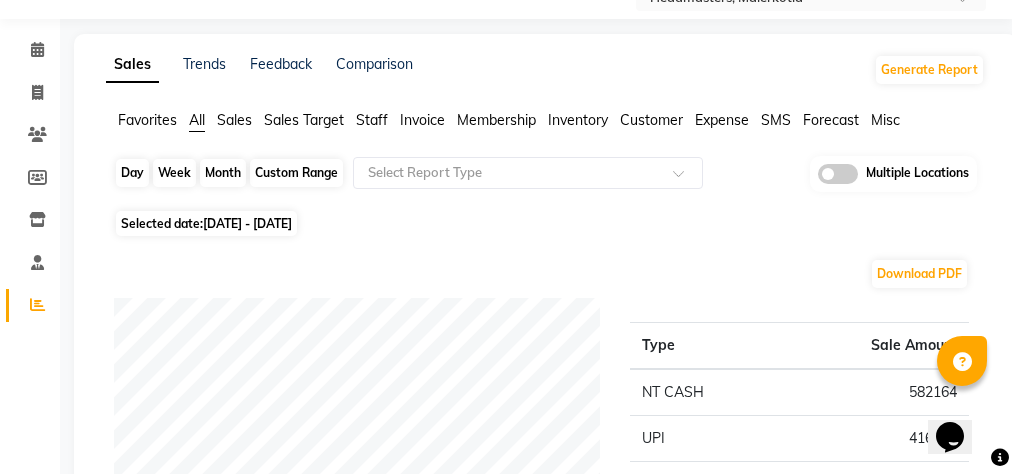 click on "Custom Range" 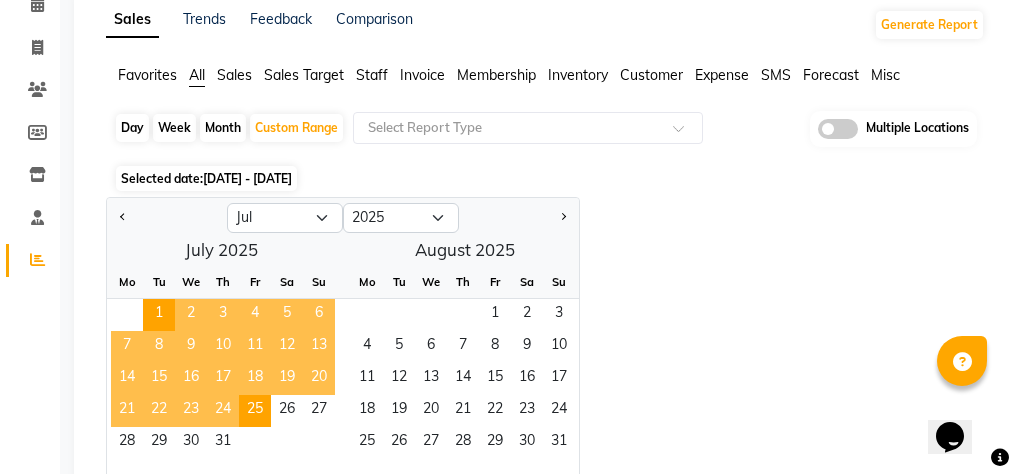 scroll, scrollTop: 160, scrollLeft: 0, axis: vertical 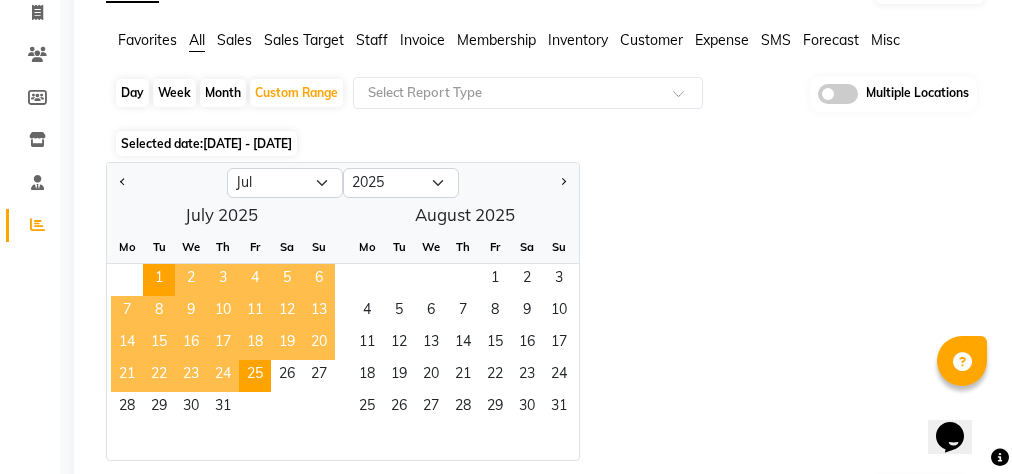 click on "24" 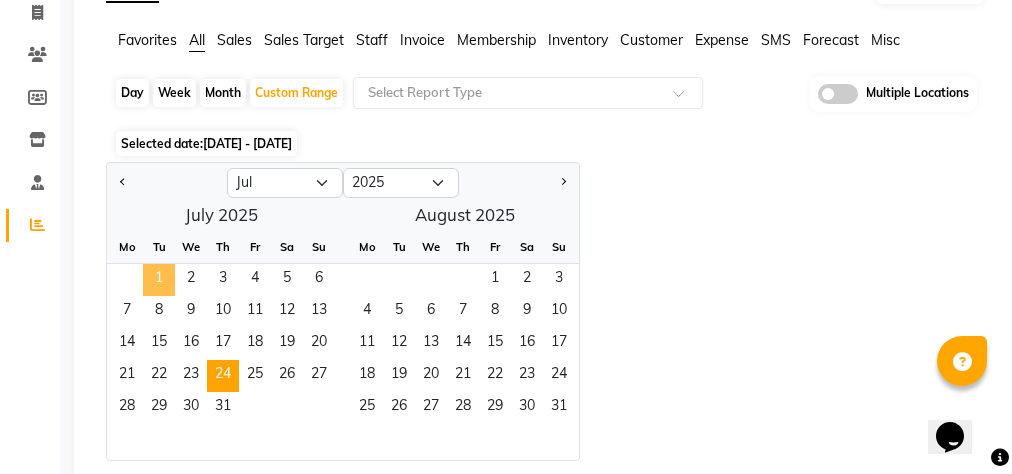 click on "1" 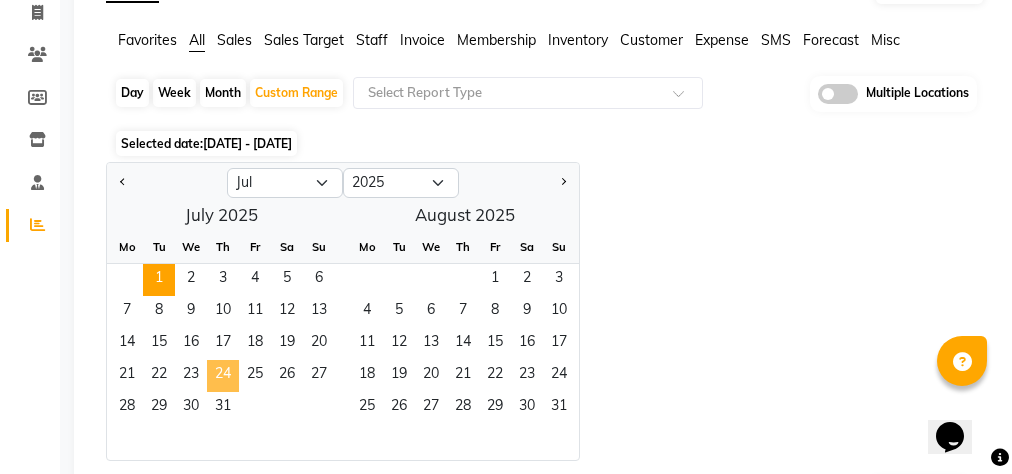 click on "24" 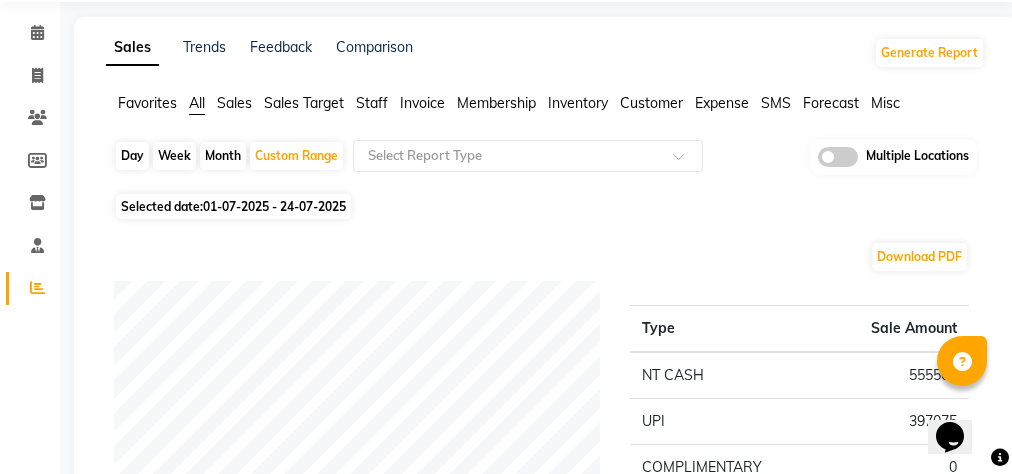scroll, scrollTop: 80, scrollLeft: 0, axis: vertical 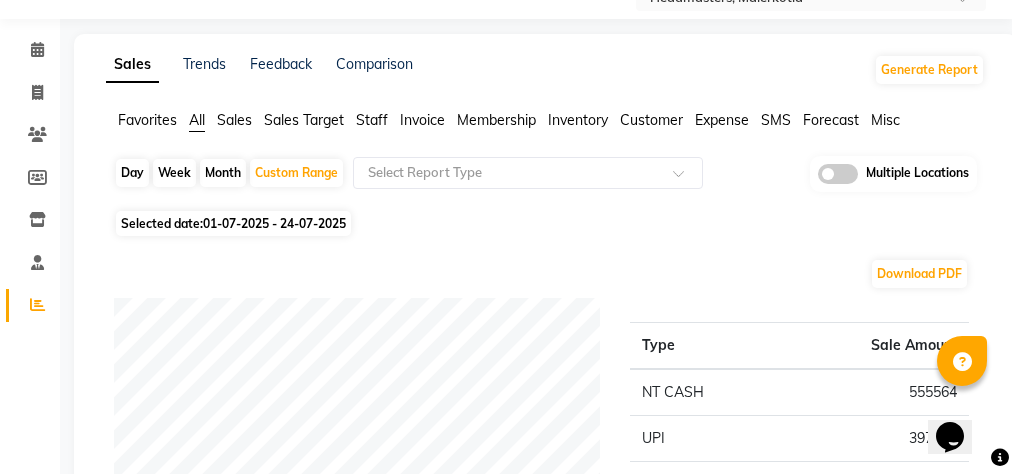 click on "Day   Week   Month   Custom Range  Select Report Type Multiple Locations" 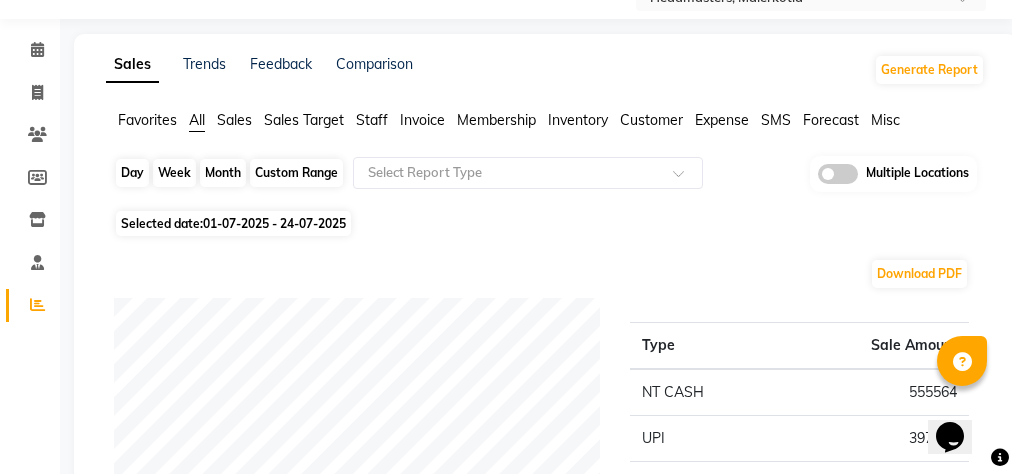 click on "Custom Range" 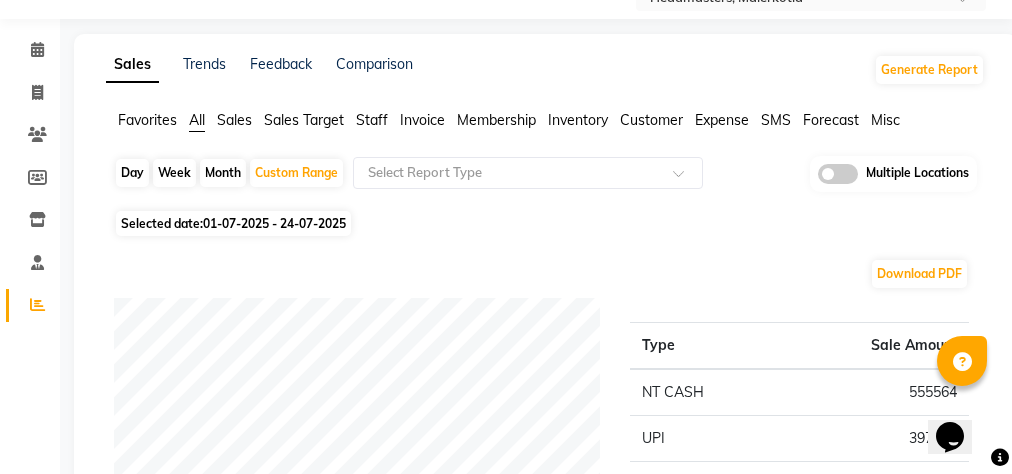 select on "7" 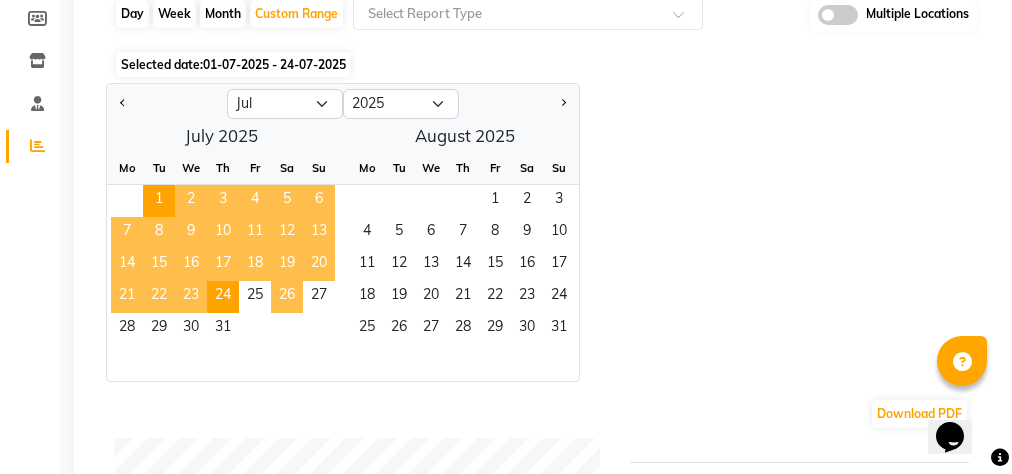 scroll, scrollTop: 240, scrollLeft: 0, axis: vertical 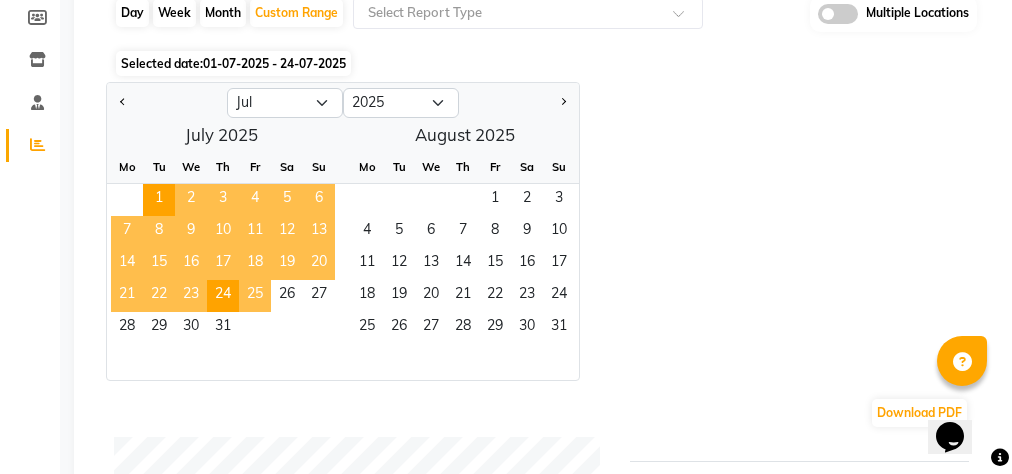 click on "25" 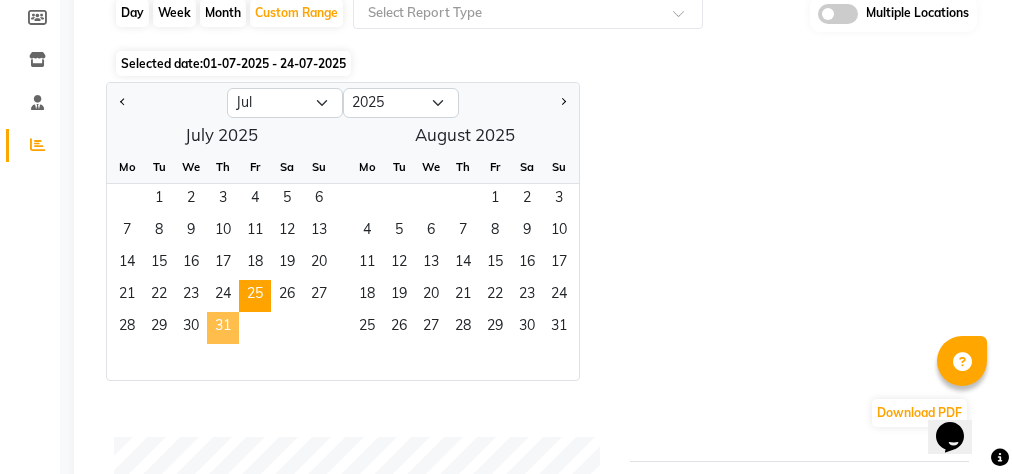 click on "31" 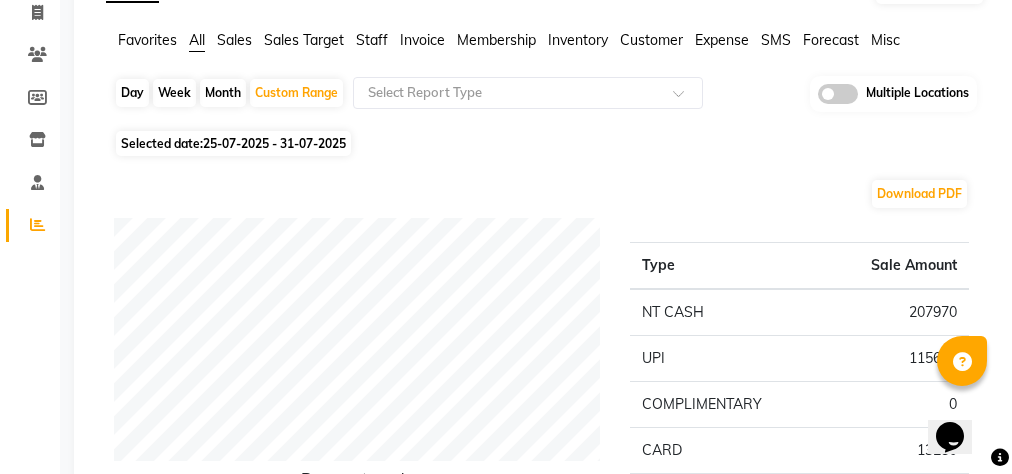 scroll, scrollTop: 0, scrollLeft: 0, axis: both 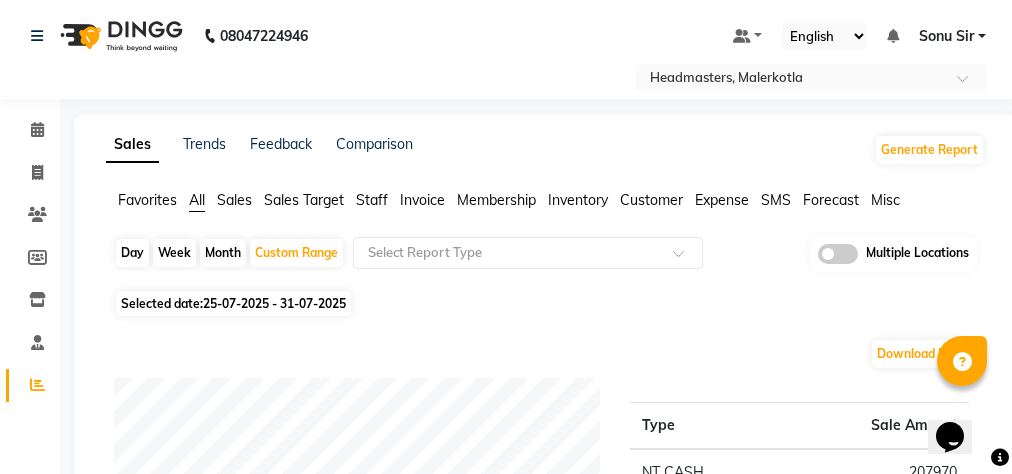 click on "Favorites All Sales Sales Target Staff Invoice Membership Inventory Customer Expense SMS Forecast Misc" 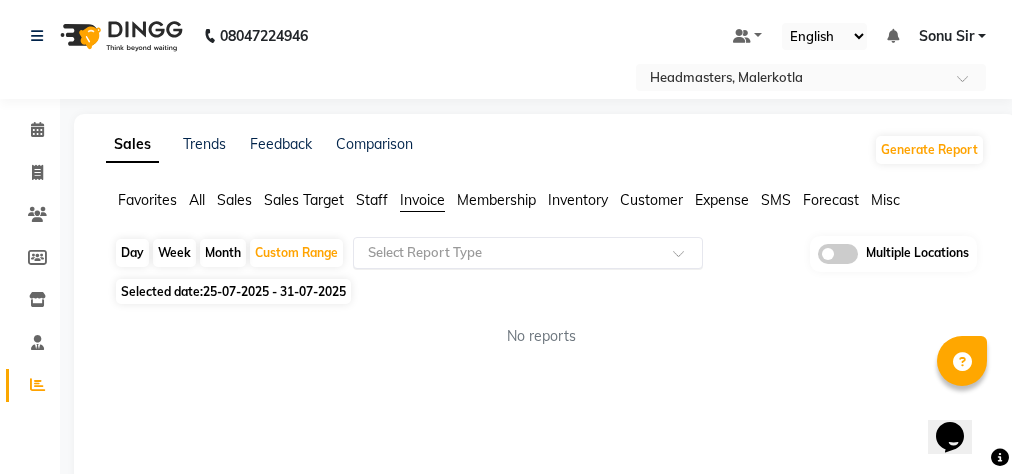 click 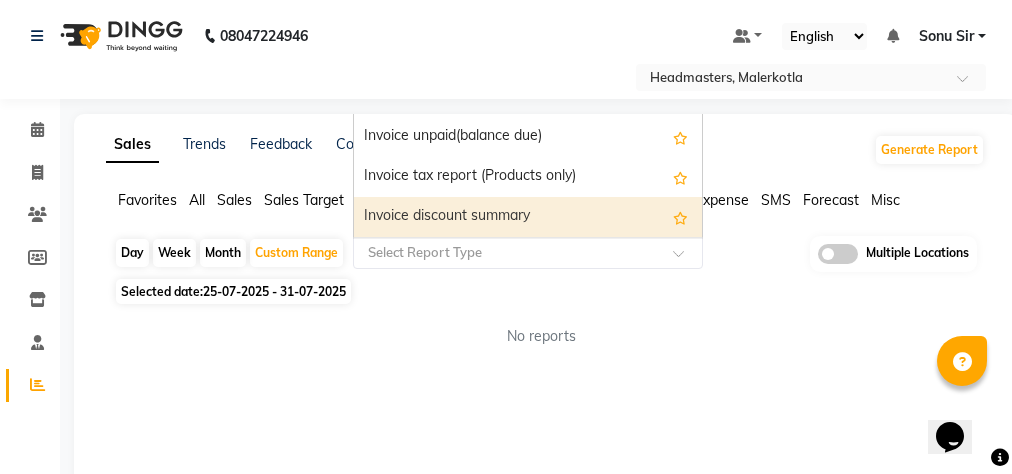 click 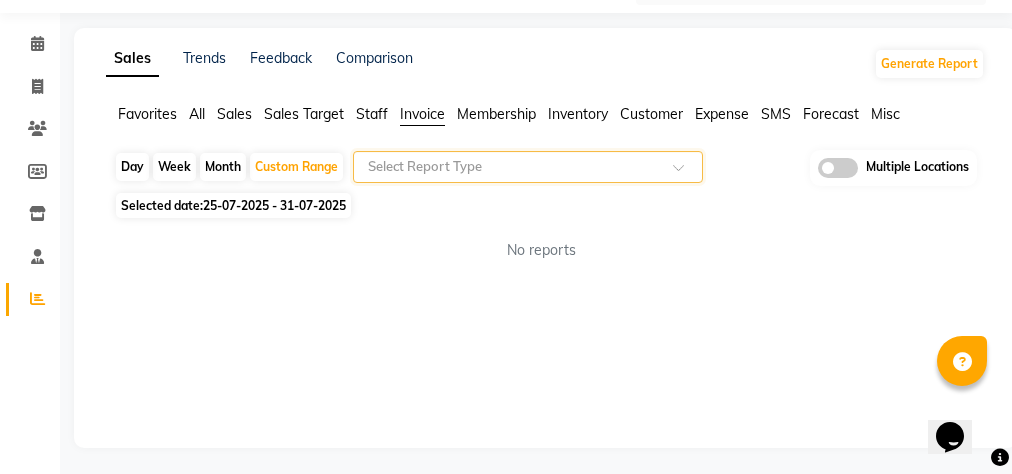 scroll, scrollTop: 89, scrollLeft: 0, axis: vertical 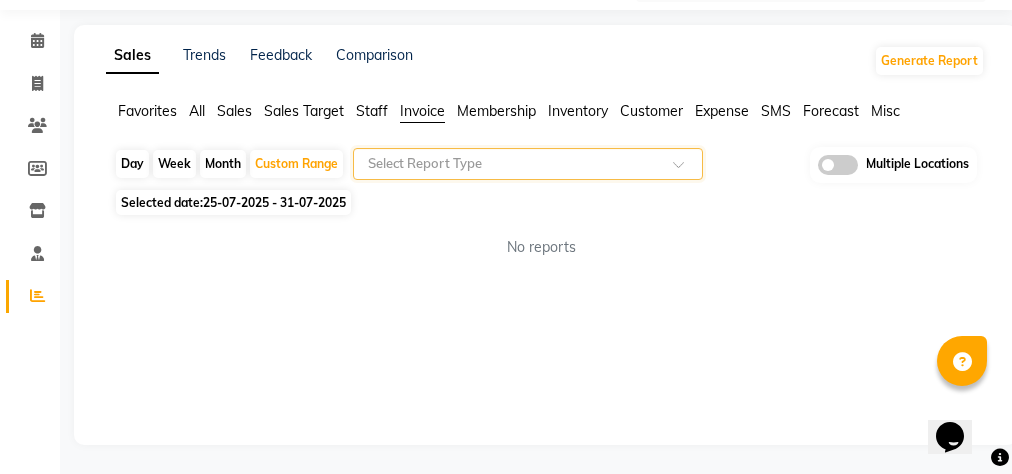 click 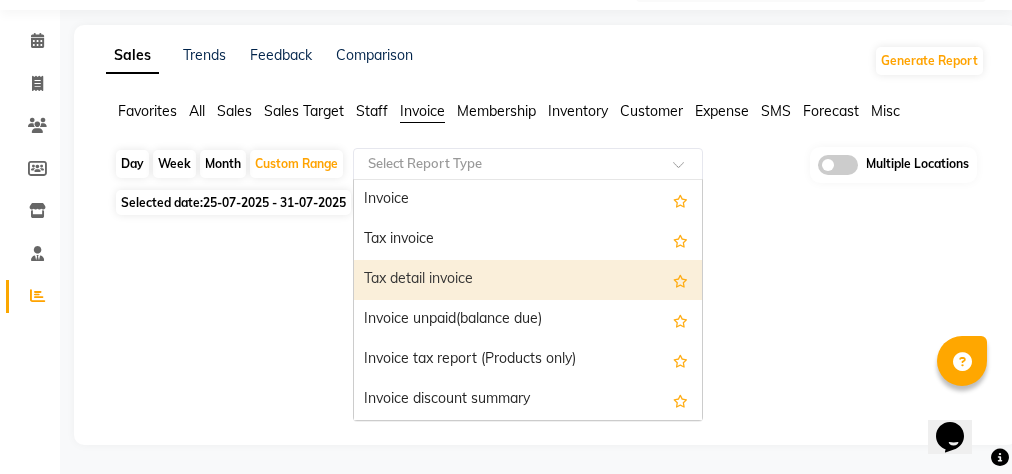 click on "Tax detail invoice" at bounding box center [528, 280] 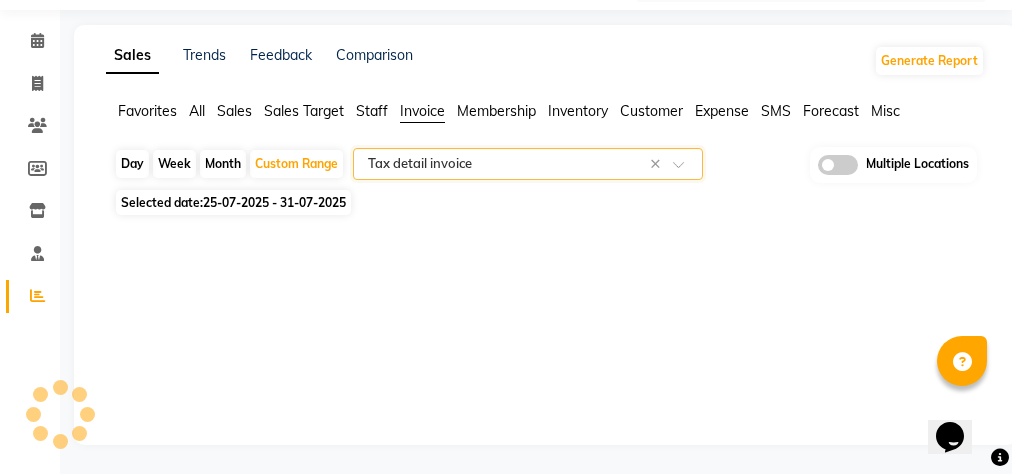 select on "full_report" 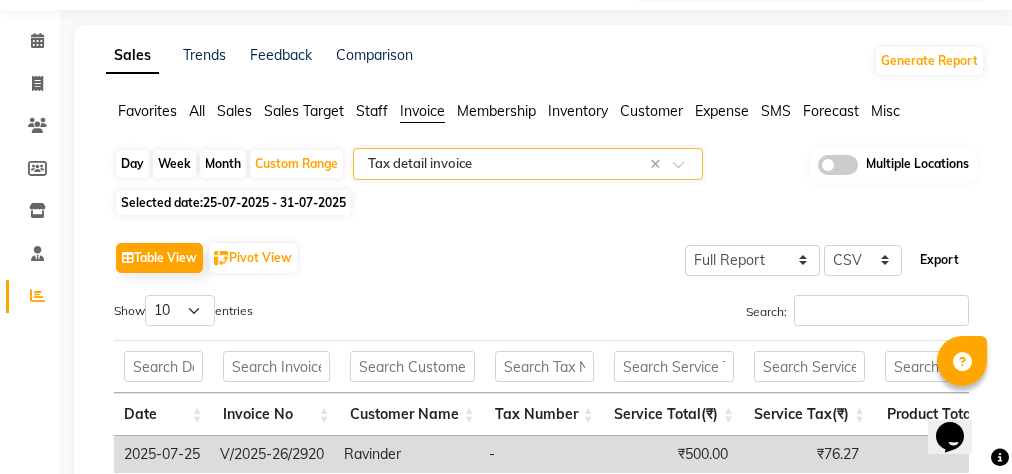 click on "Export" 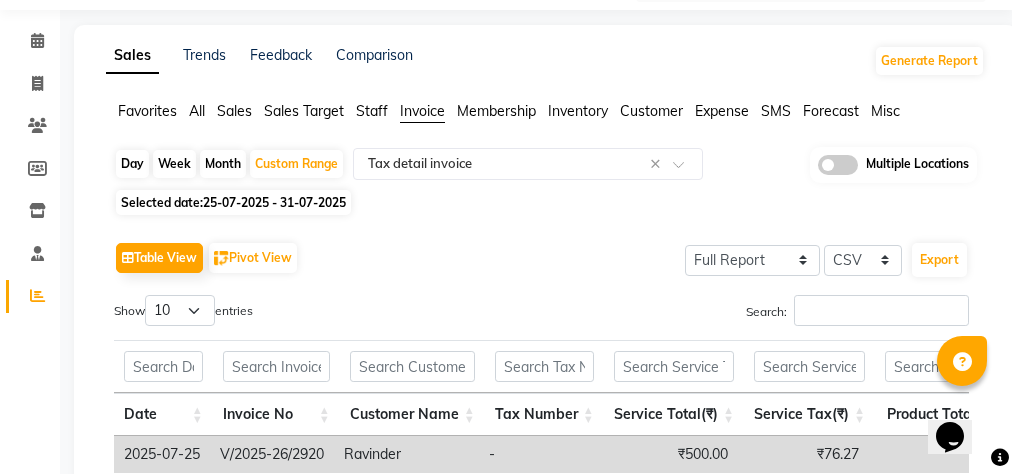 click on "Table View   Pivot View  Select Full Report Filtered Report Select CSV PDF  Export" 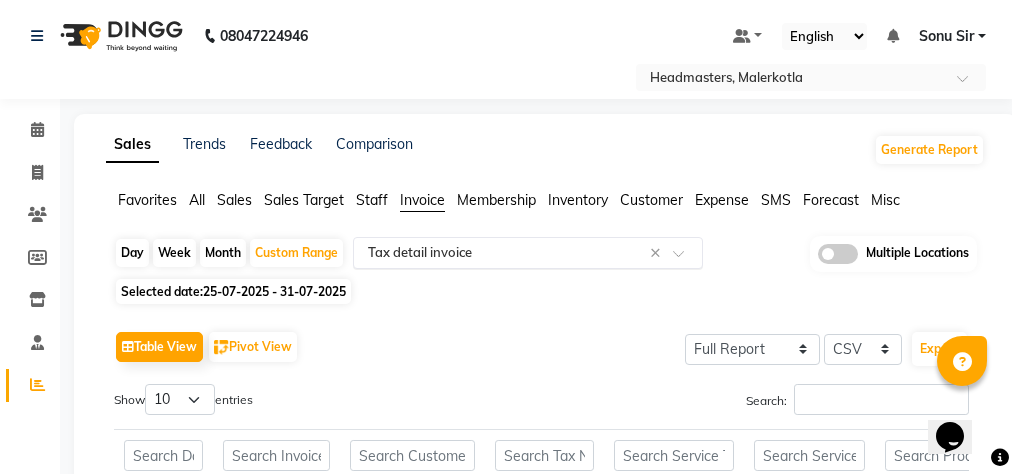scroll, scrollTop: 0, scrollLeft: 0, axis: both 